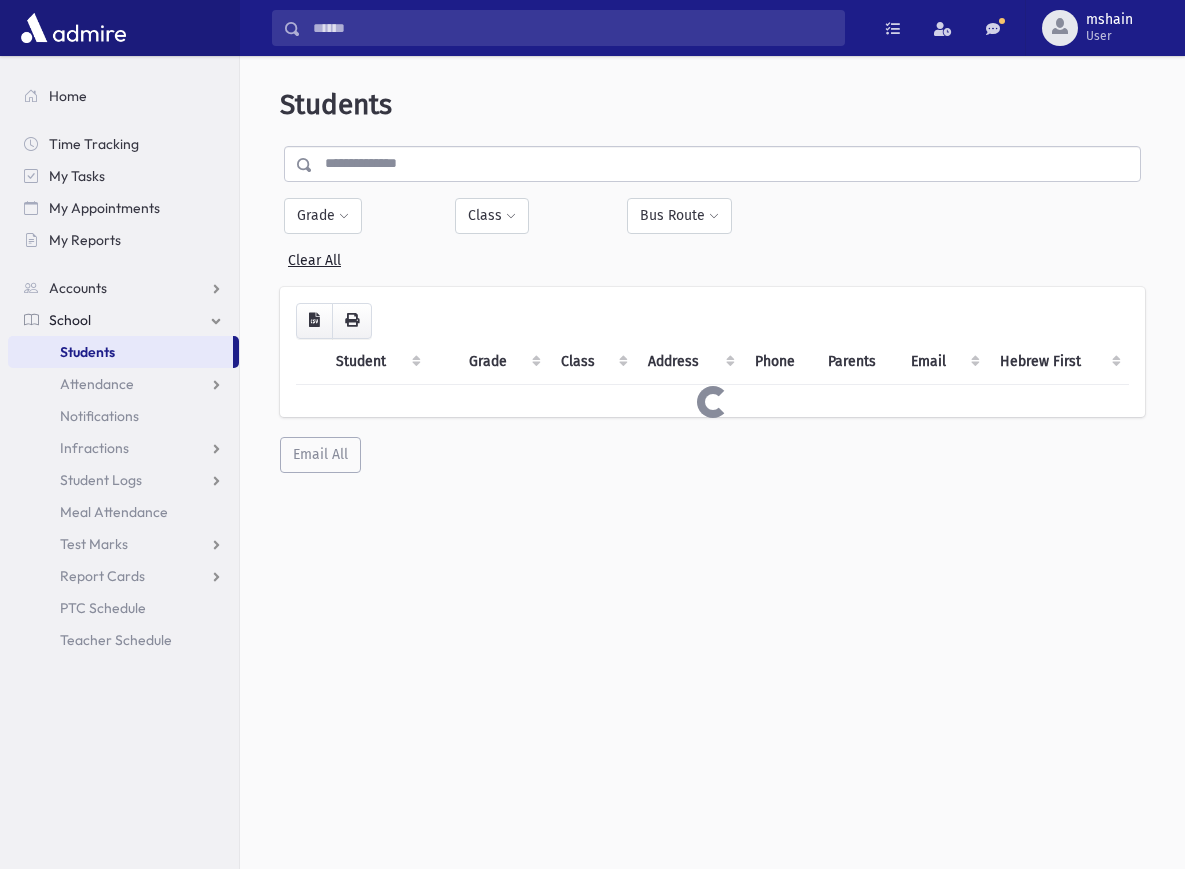 scroll, scrollTop: 0, scrollLeft: 0, axis: both 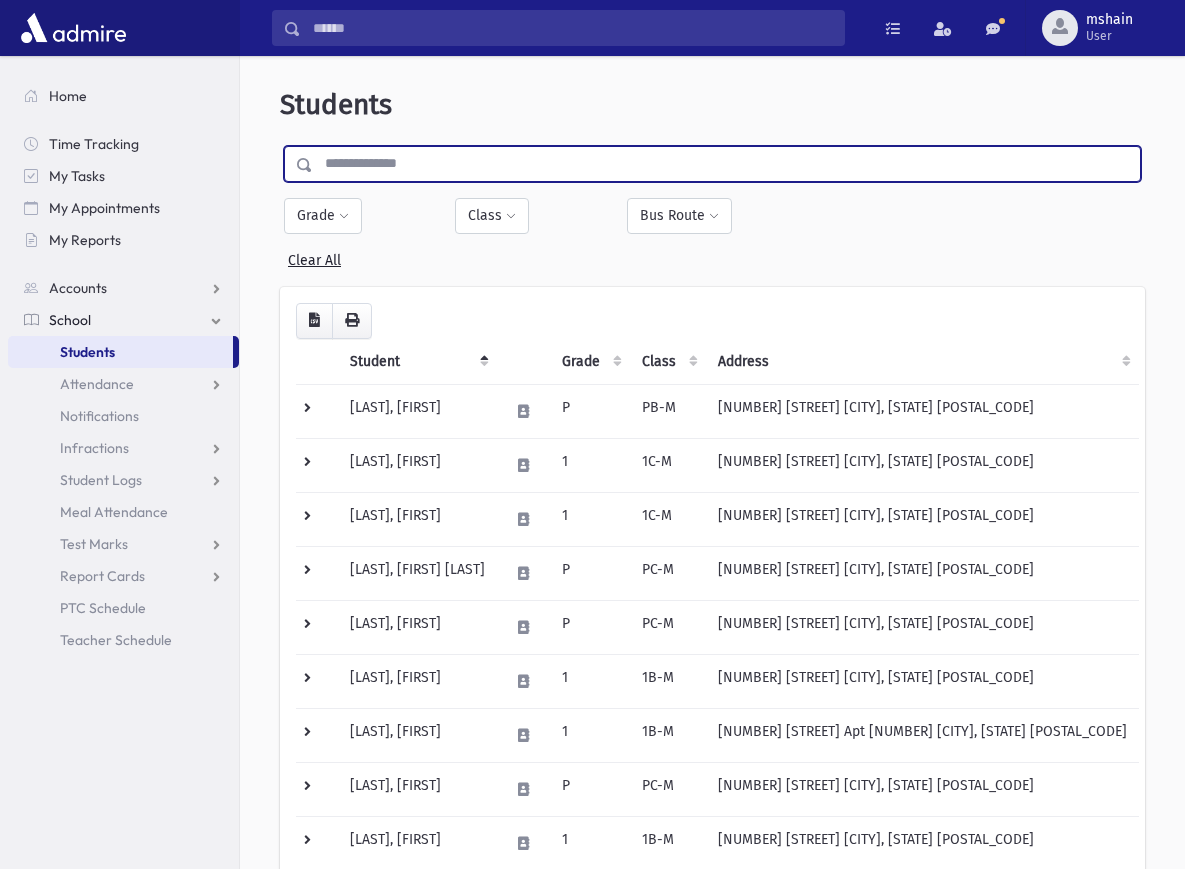 click at bounding box center (726, 164) 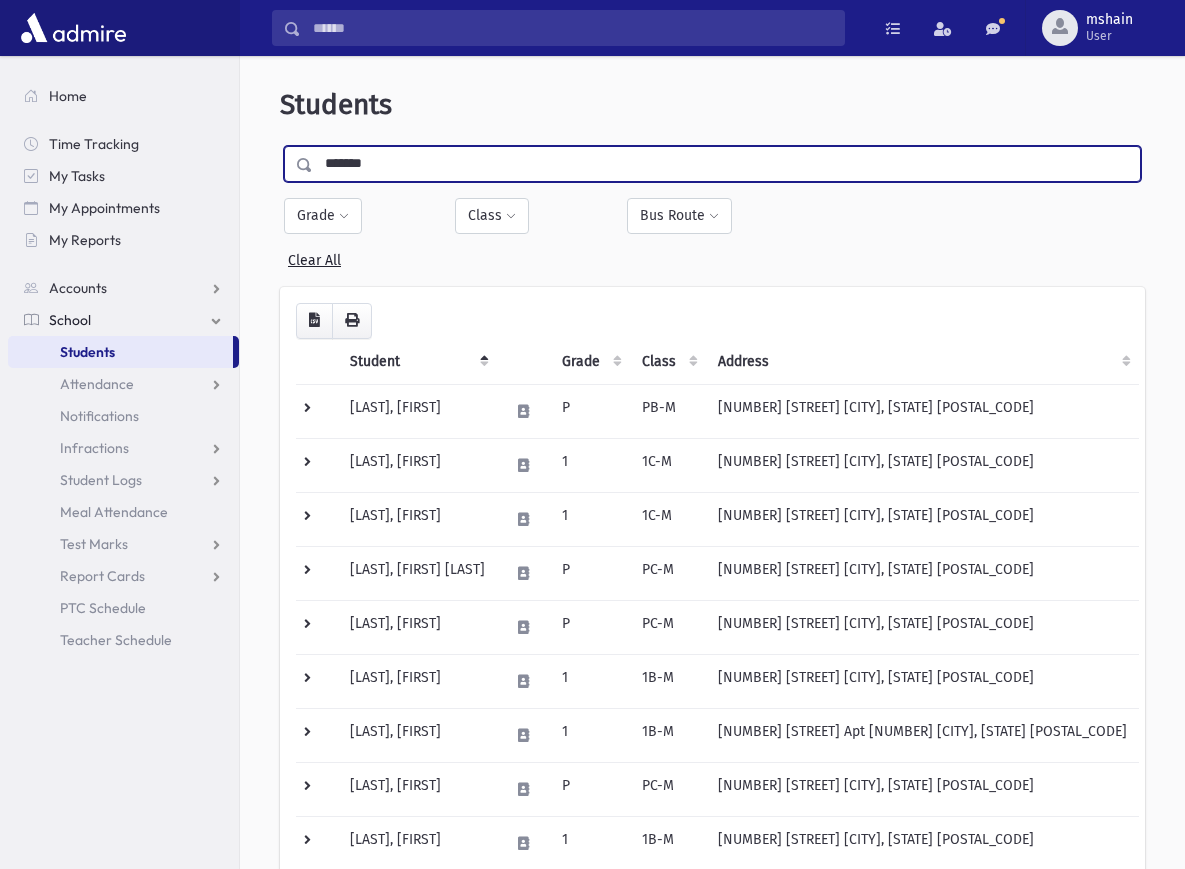 click at bounding box center [308, 159] 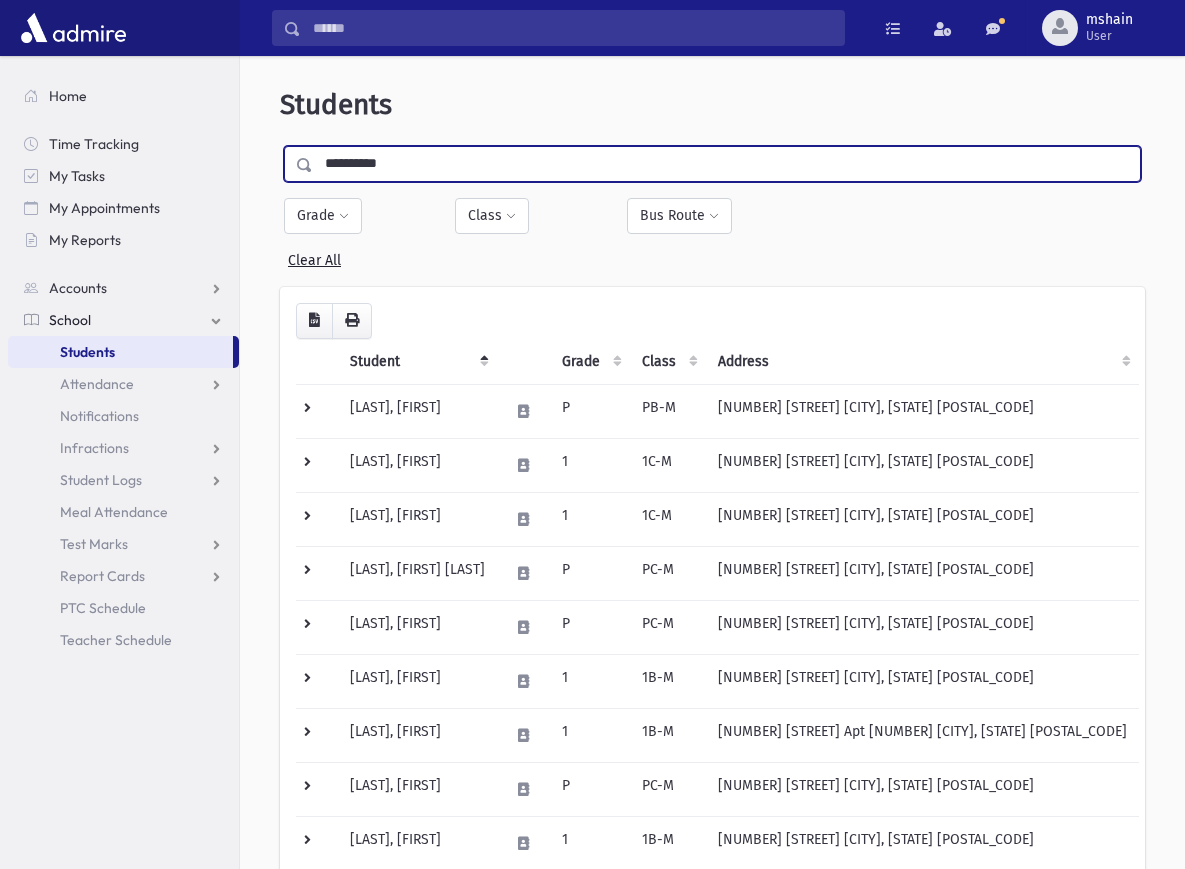 type on "**********" 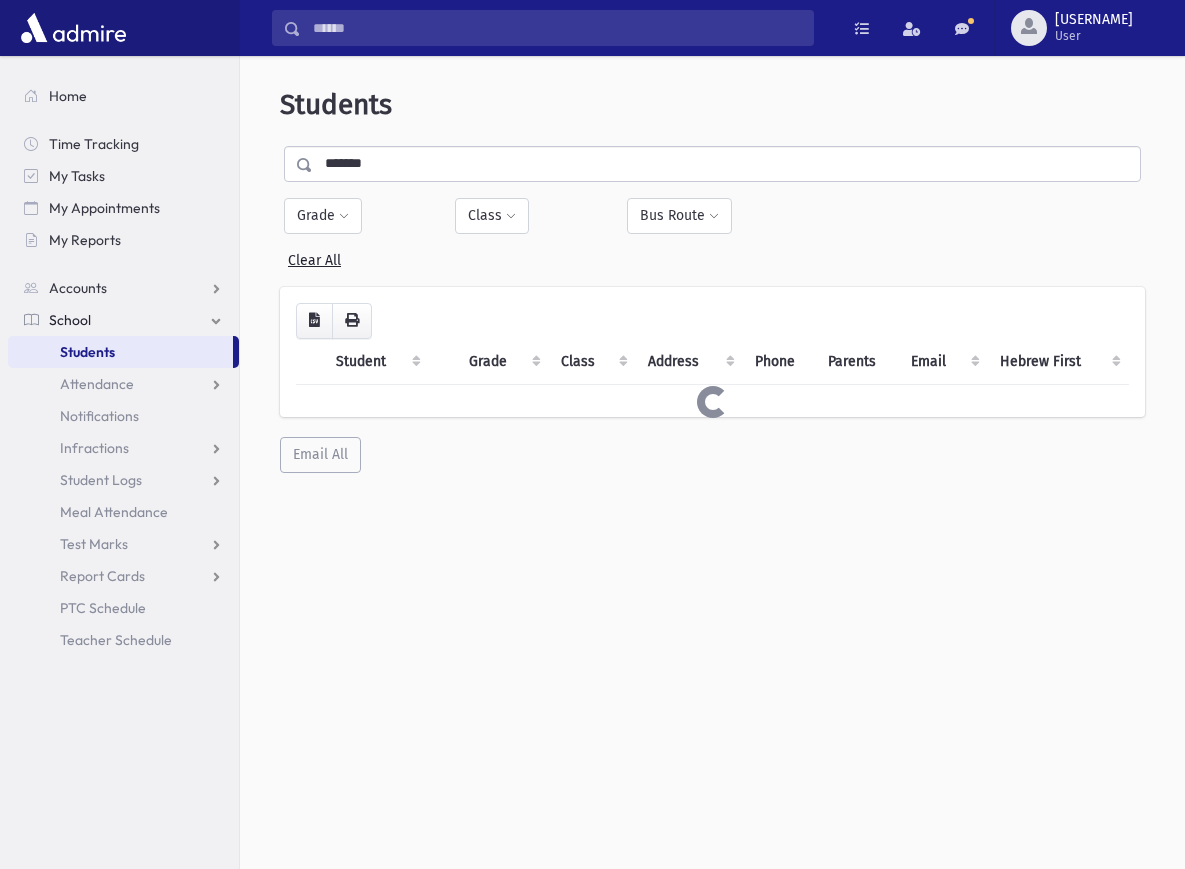 scroll, scrollTop: 0, scrollLeft: 0, axis: both 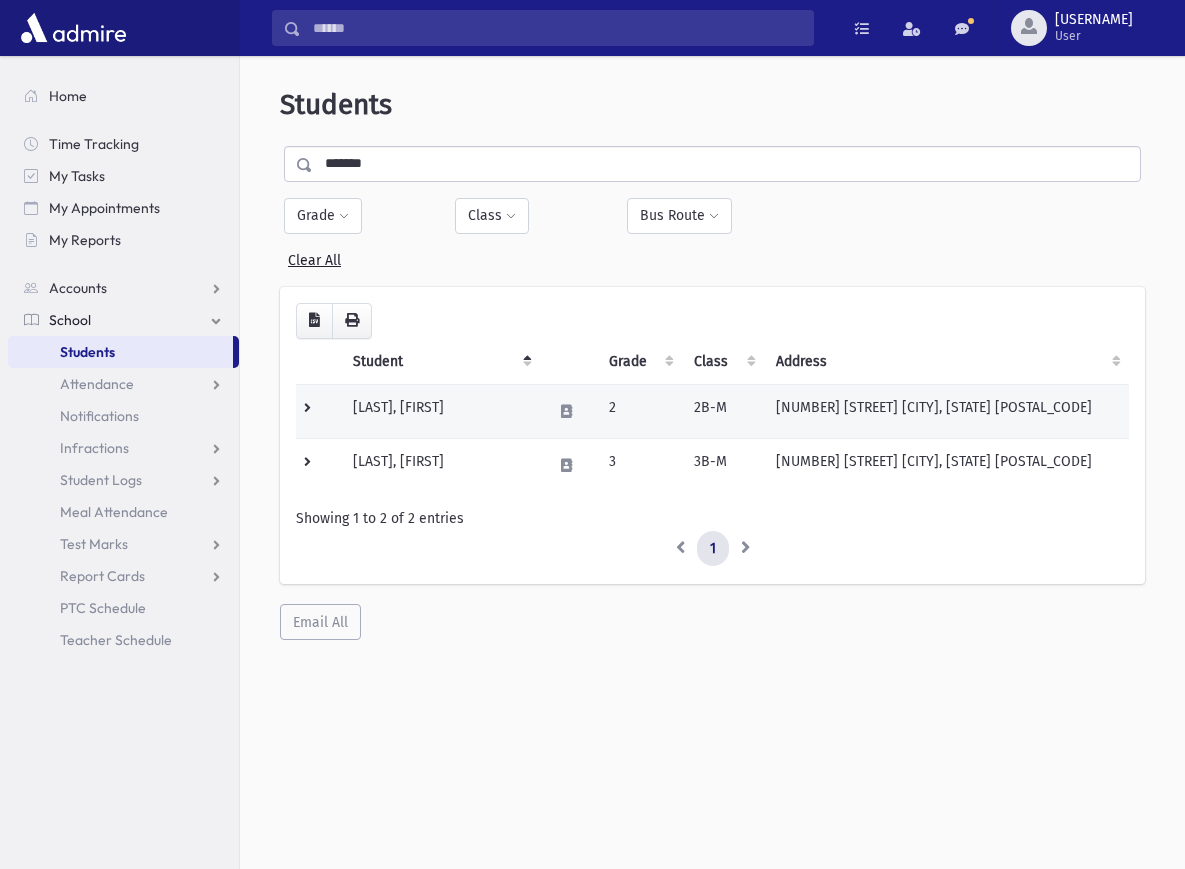 click on "Fishman, Eliyahu" at bounding box center (440, 411) 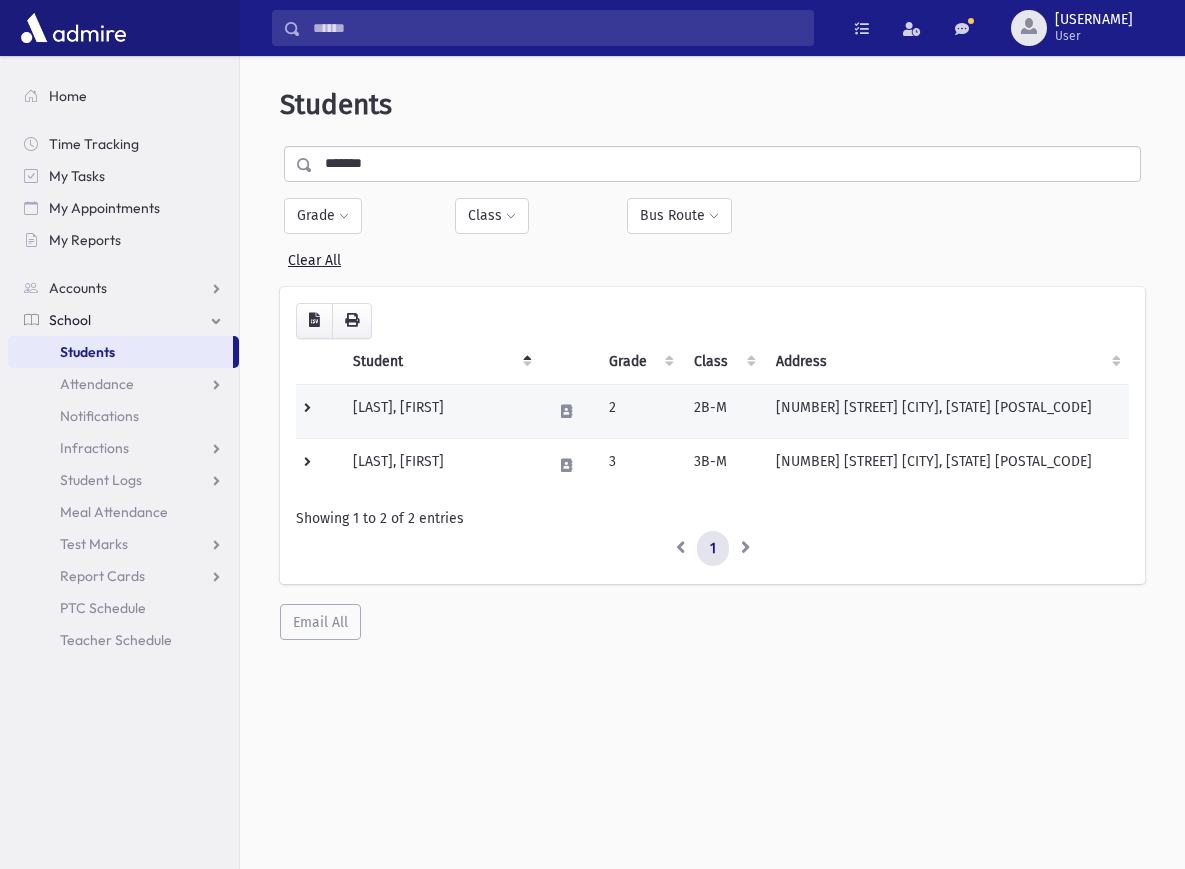 click on "Fishman, Eliyahu" at bounding box center [440, 411] 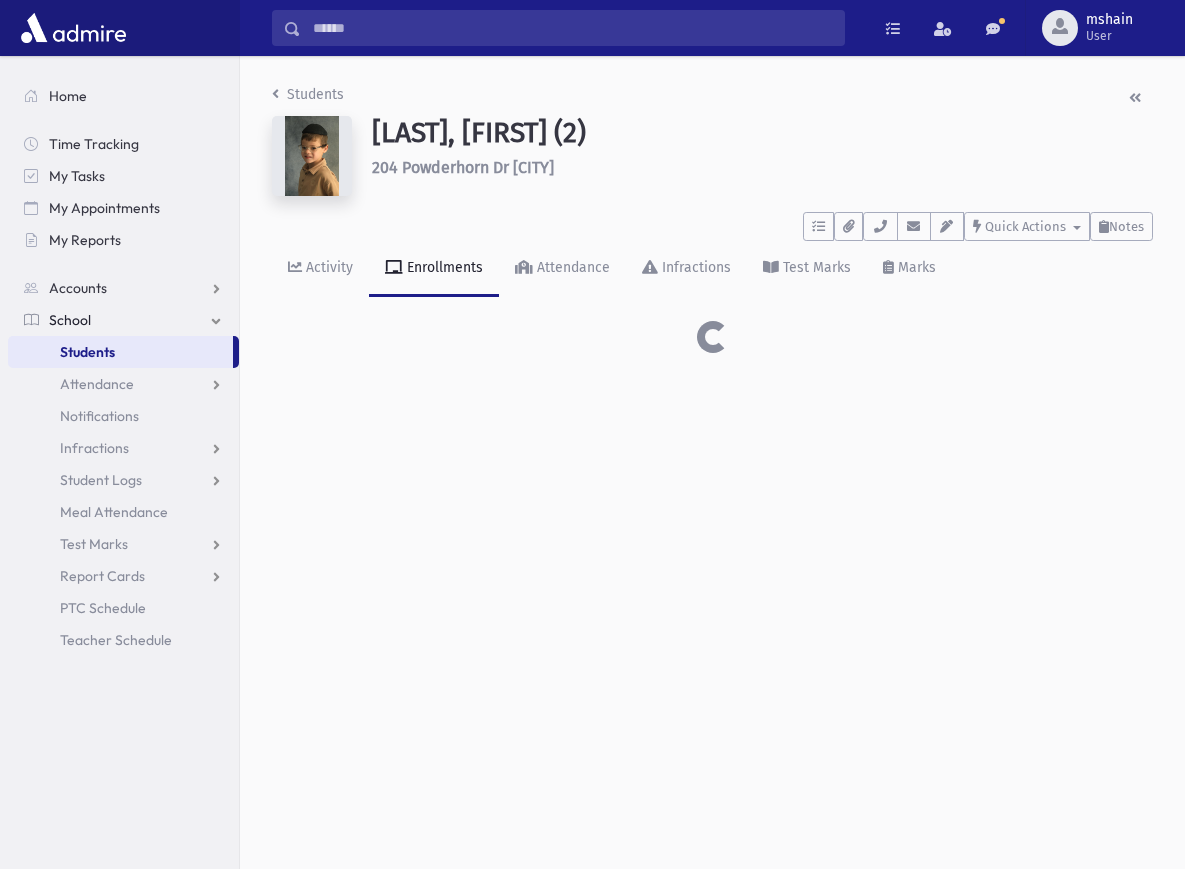 scroll, scrollTop: 0, scrollLeft: 0, axis: both 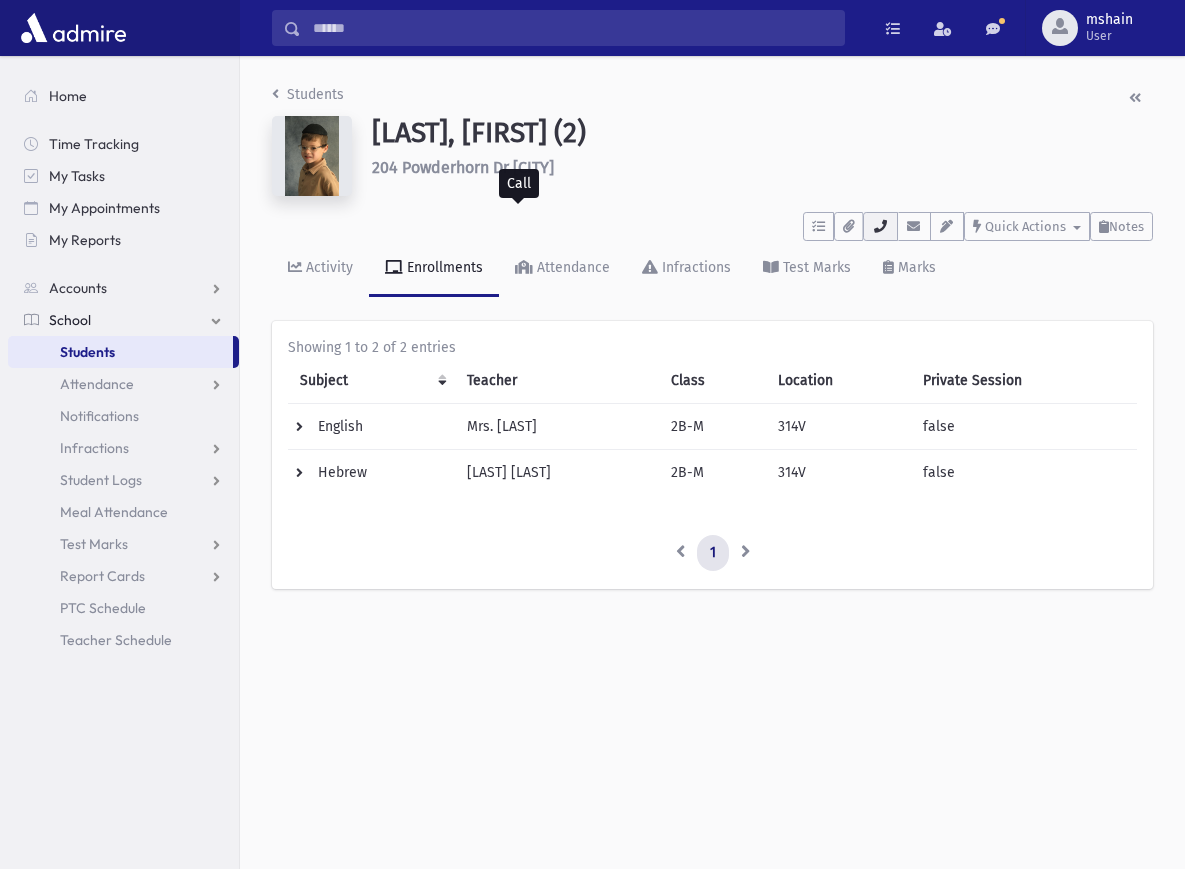 click at bounding box center (880, 226) 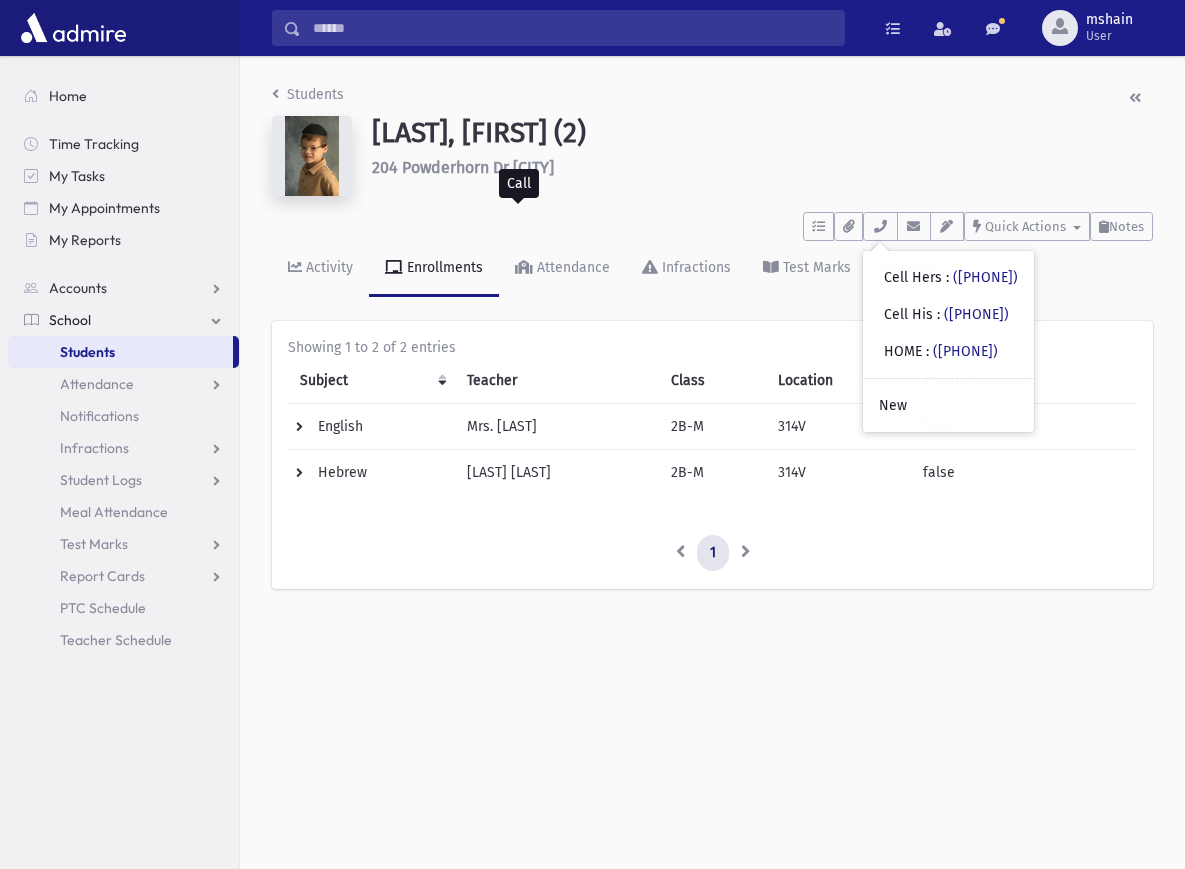 click at bounding box center [312, 156] 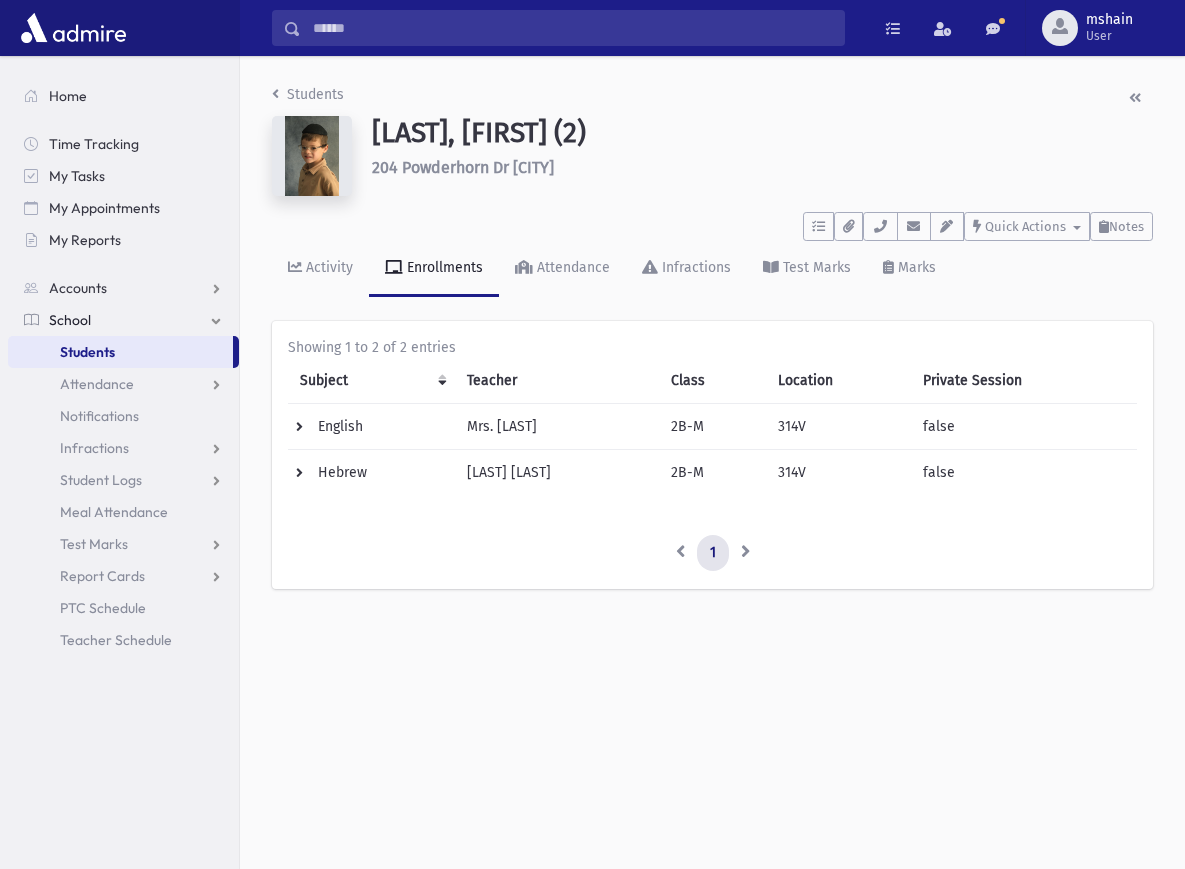 click at bounding box center (312, 156) 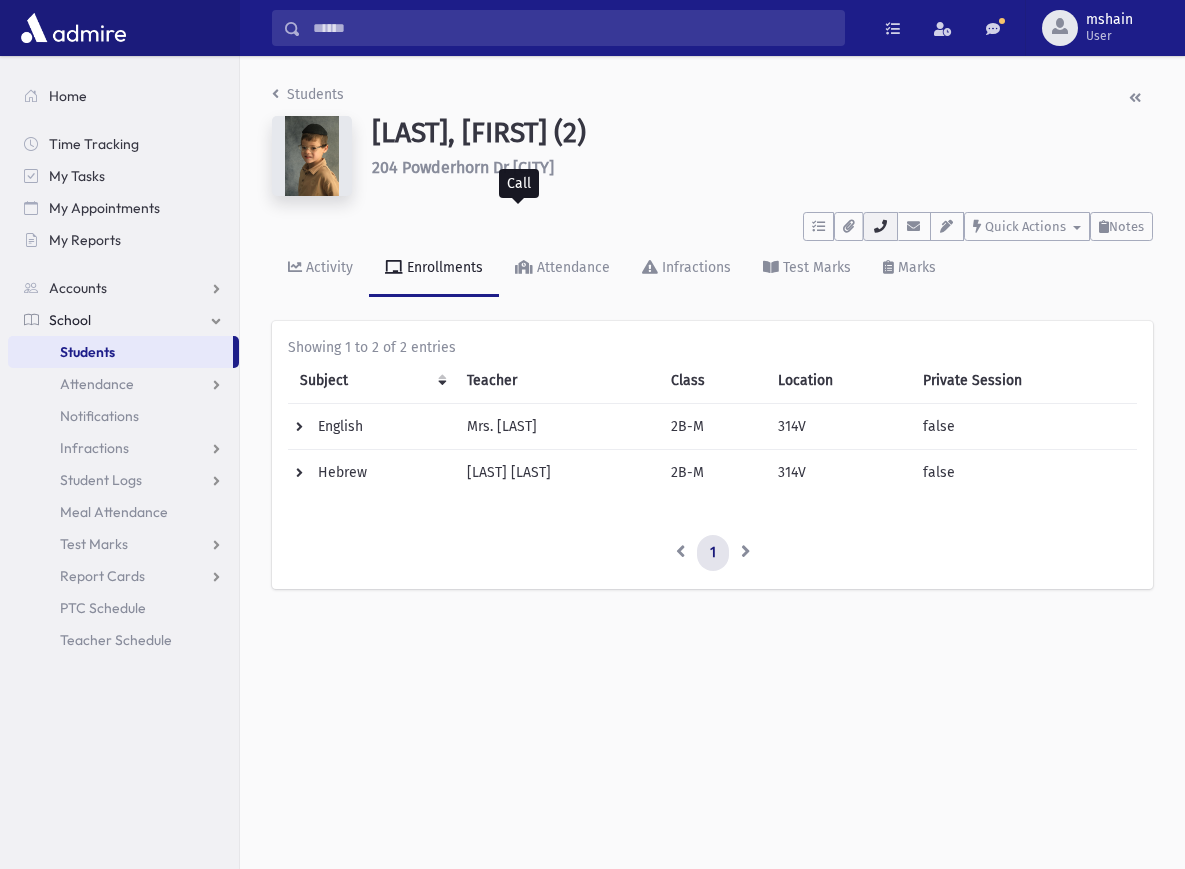 click at bounding box center [880, 226] 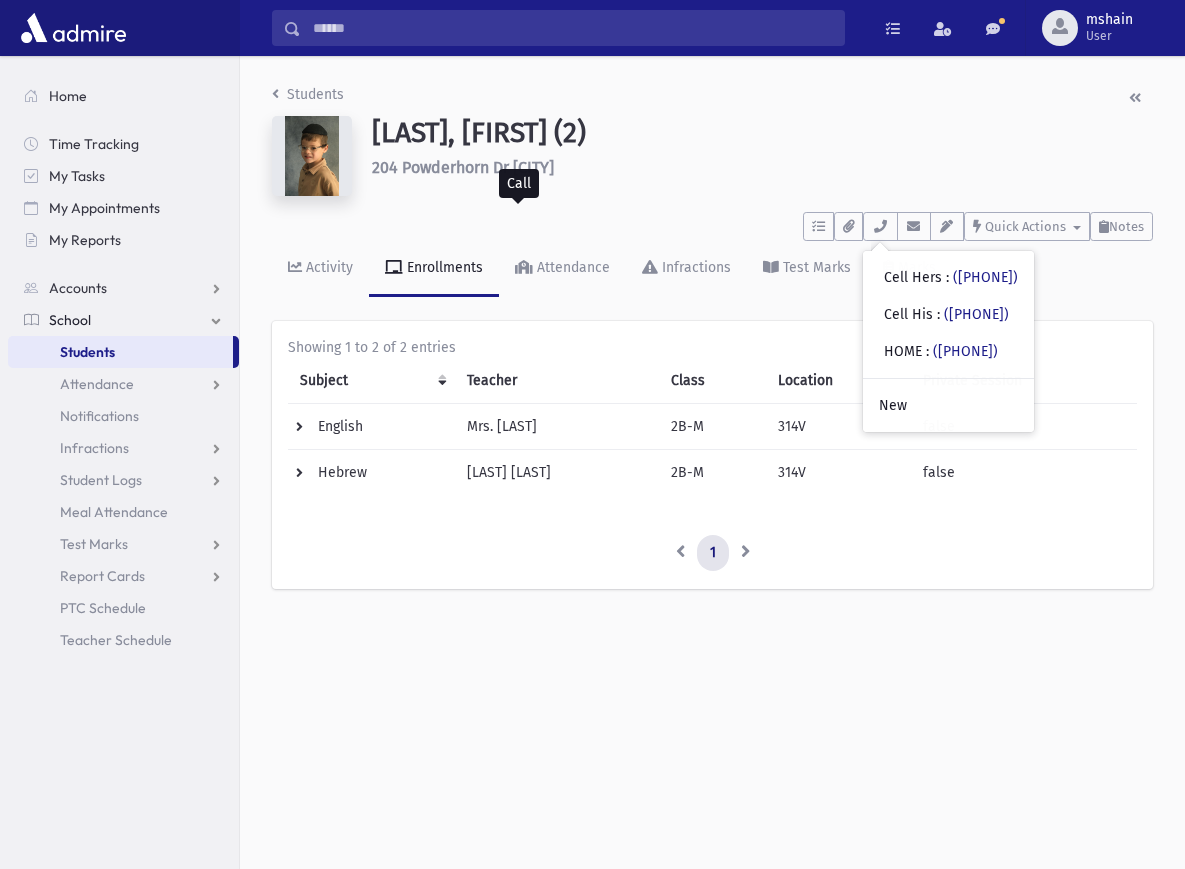 click on "Students
Fishman, Eliyahu (2)
204 Powderhorn Dr
Lakewood
****
To Do's
No open tasks
Show List
Documents" at bounding box center [712, 462] 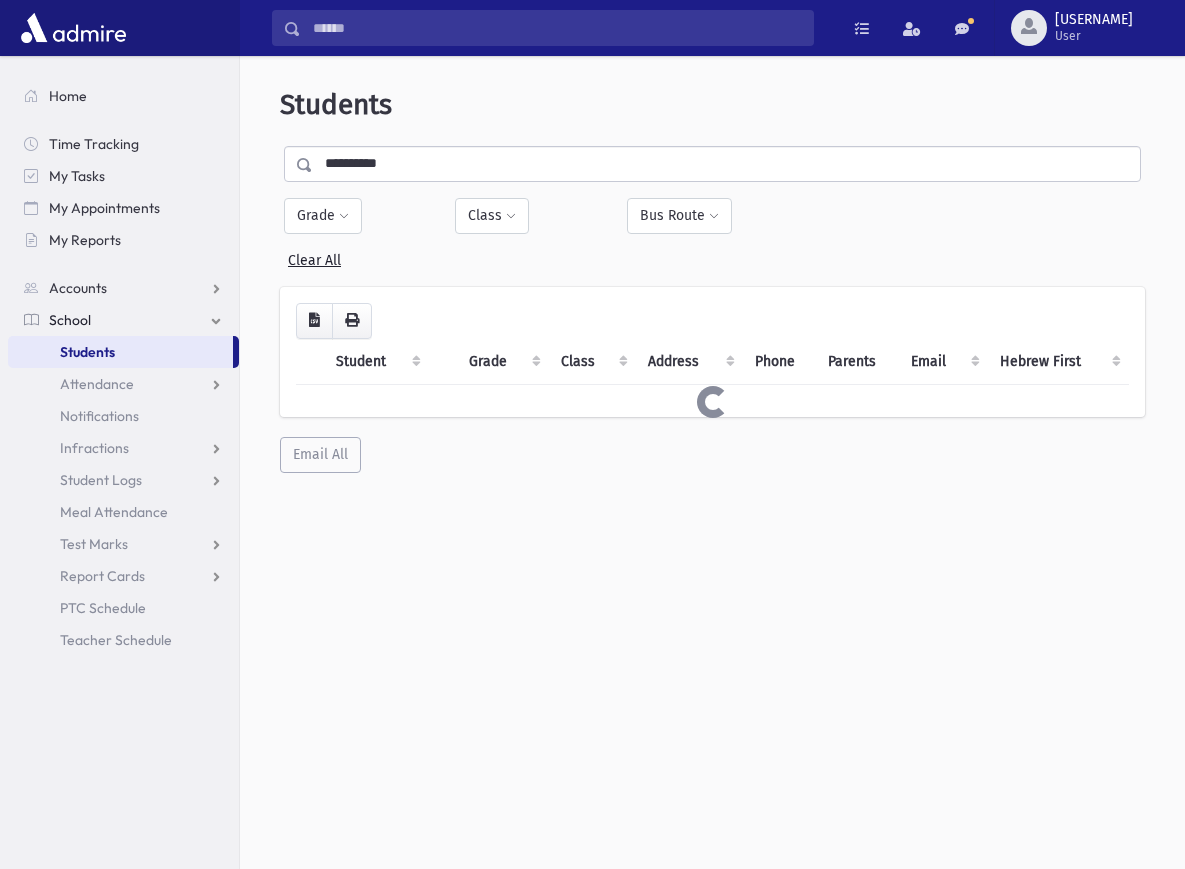 scroll, scrollTop: 0, scrollLeft: 0, axis: both 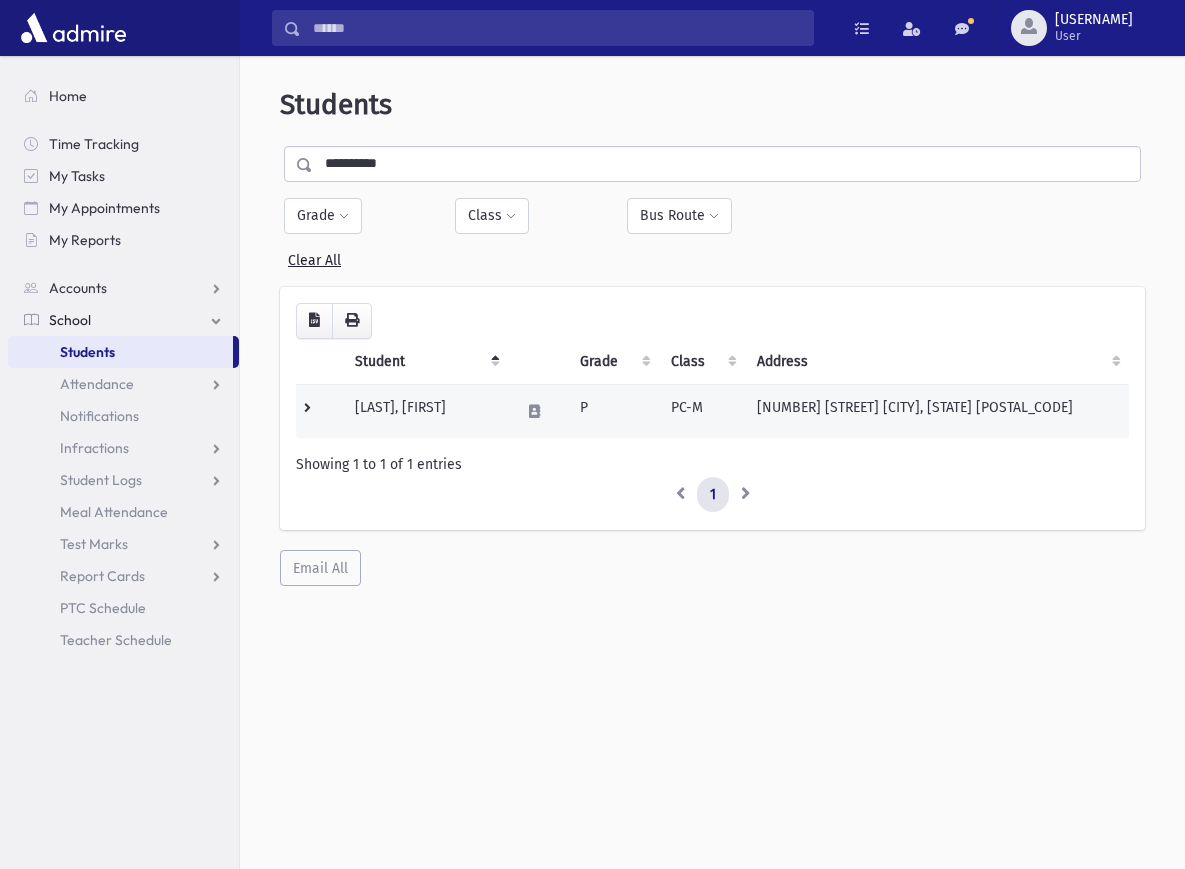 click on "[LAST], [FIRST]" at bounding box center (425, 411) 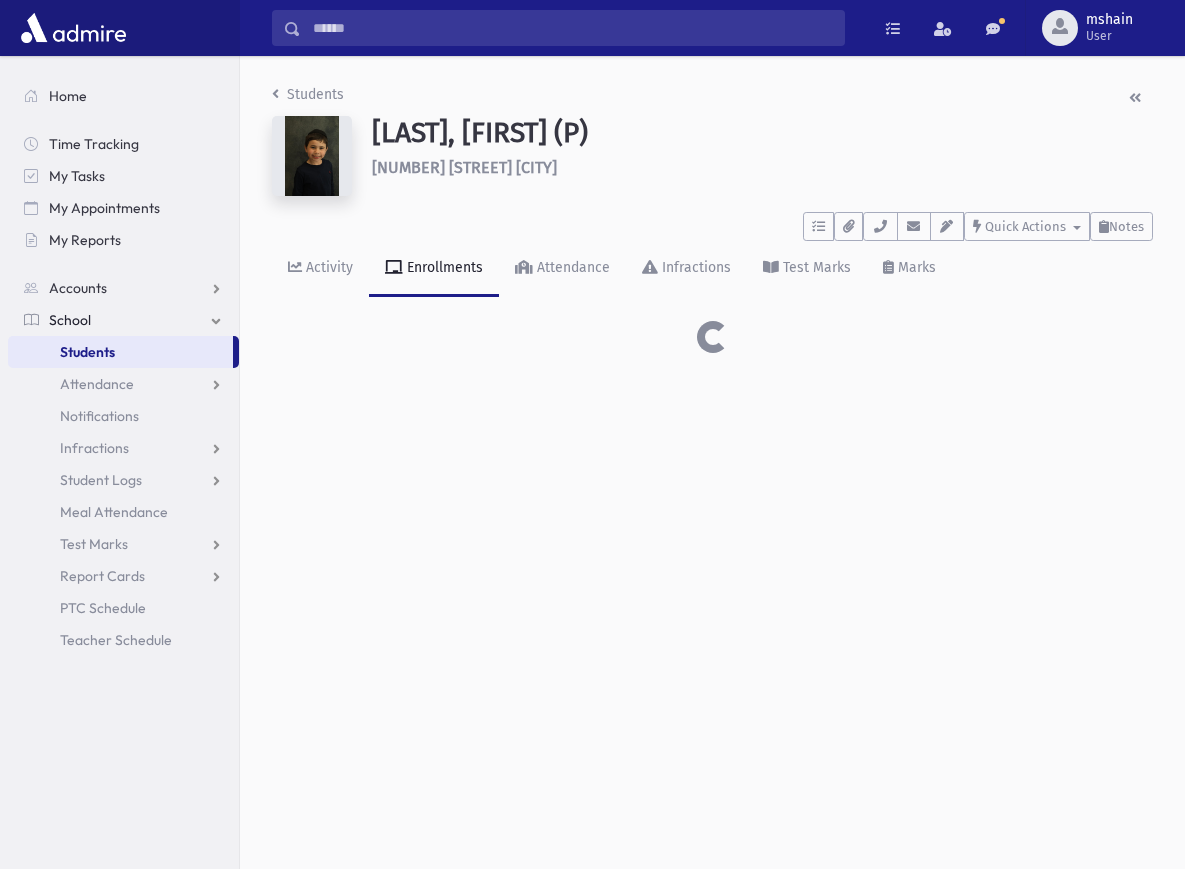 scroll, scrollTop: 0, scrollLeft: 0, axis: both 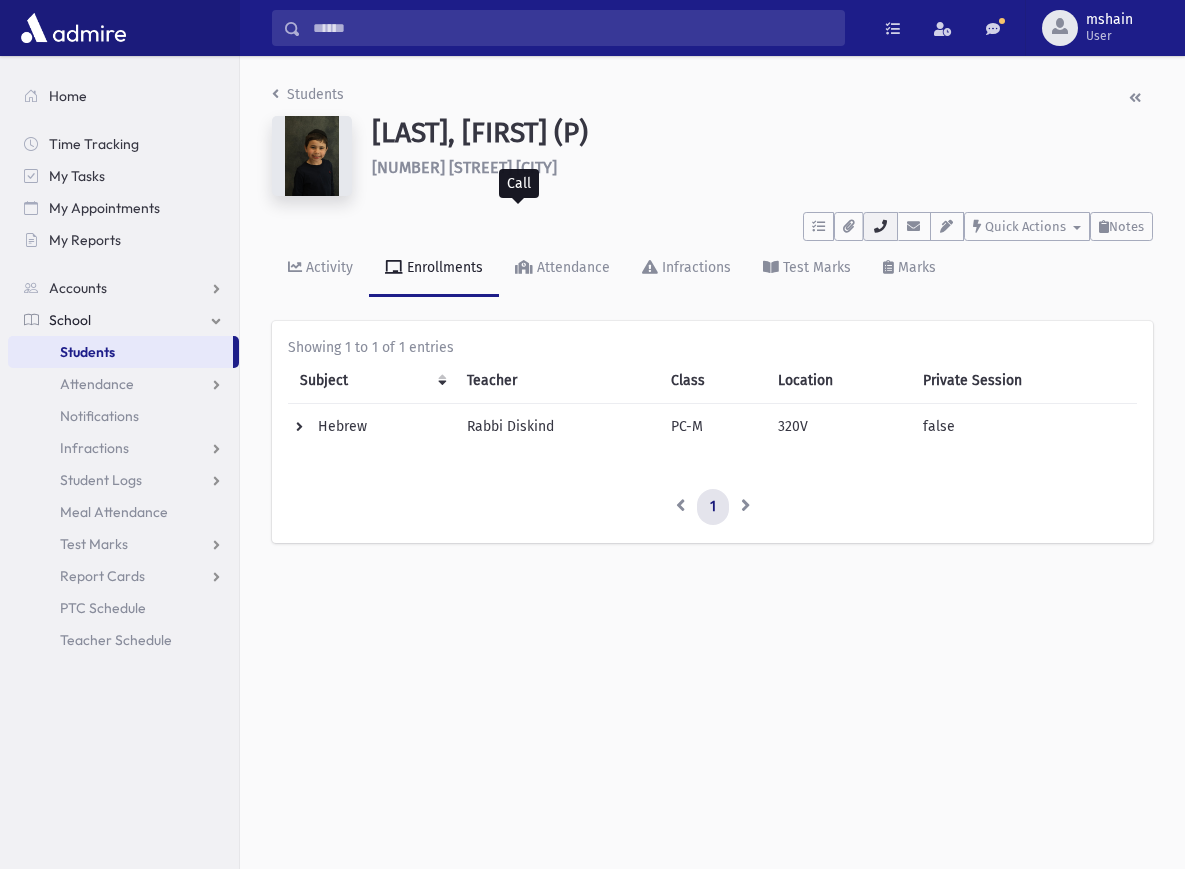 click at bounding box center [880, 226] 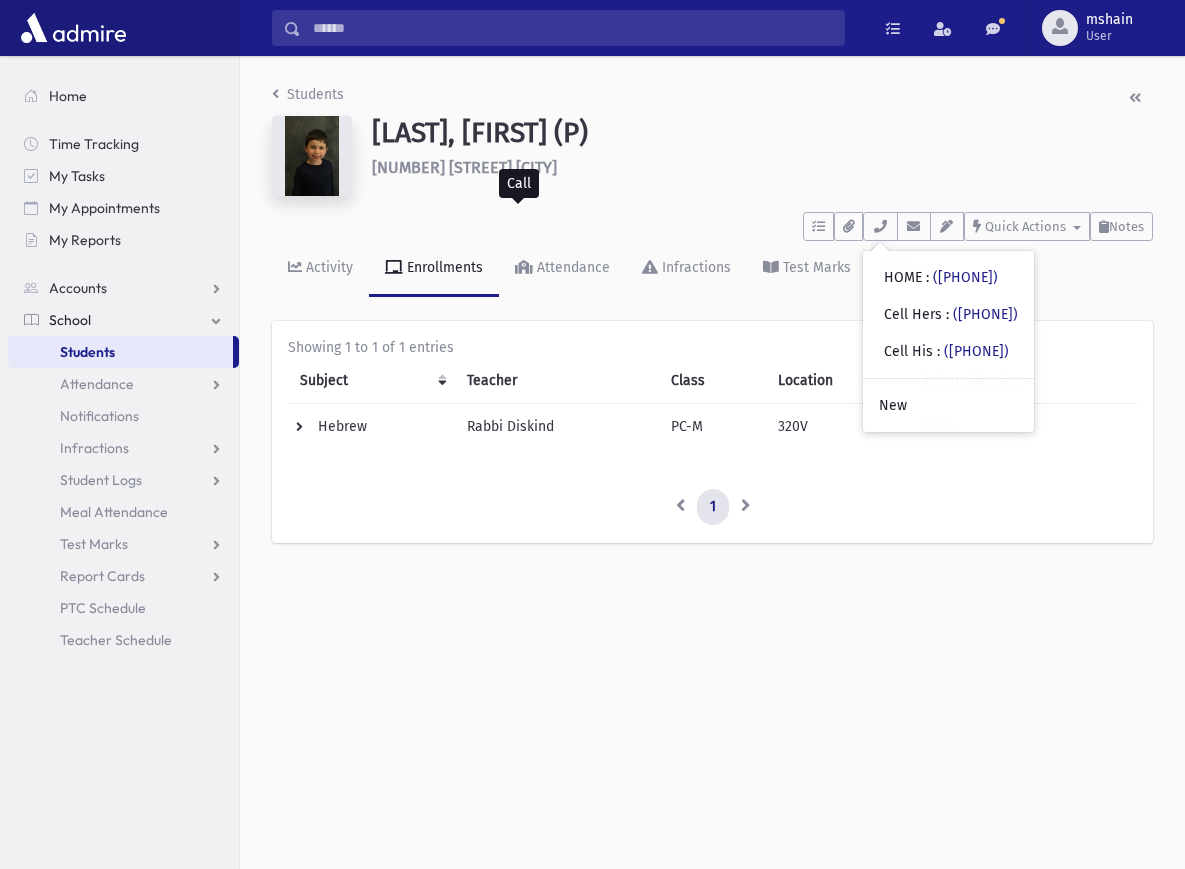 click on "Associations" at bounding box center [1257, 307] 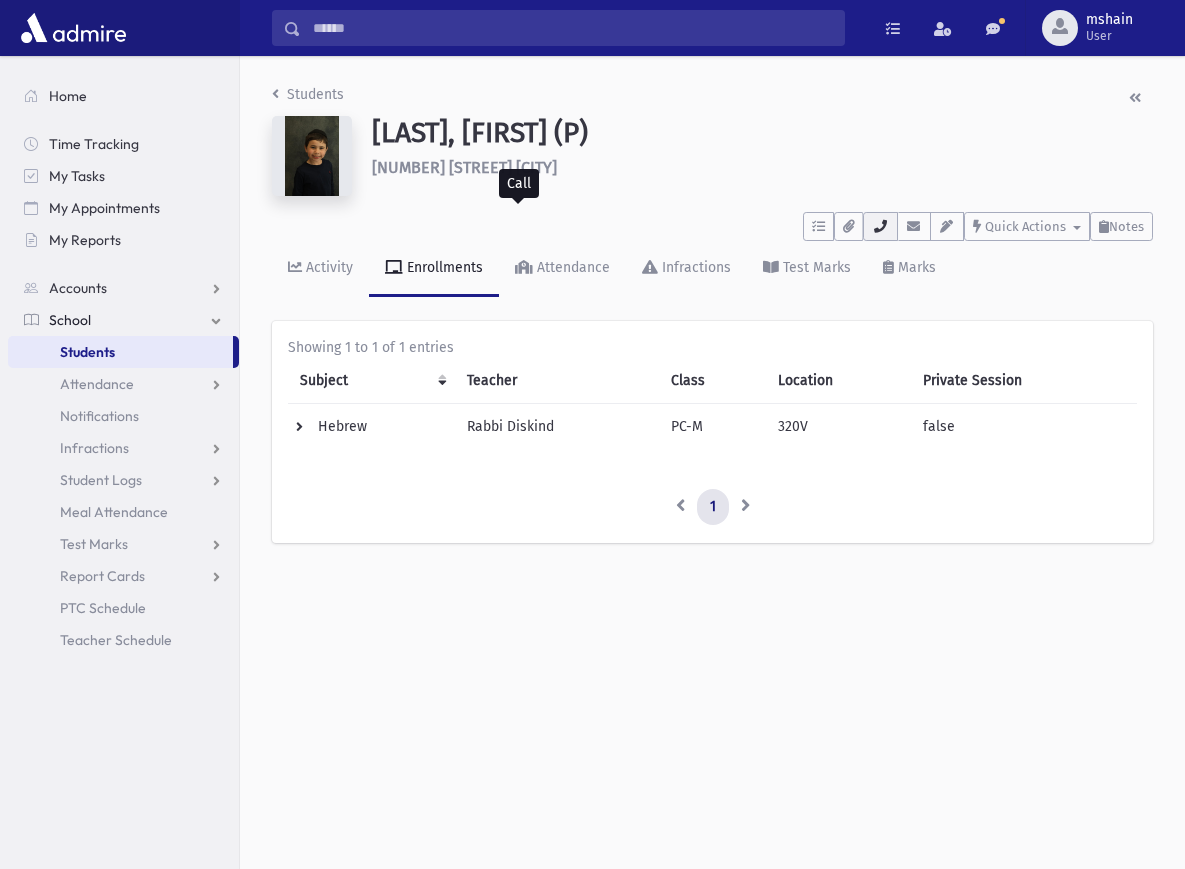 click at bounding box center (880, 226) 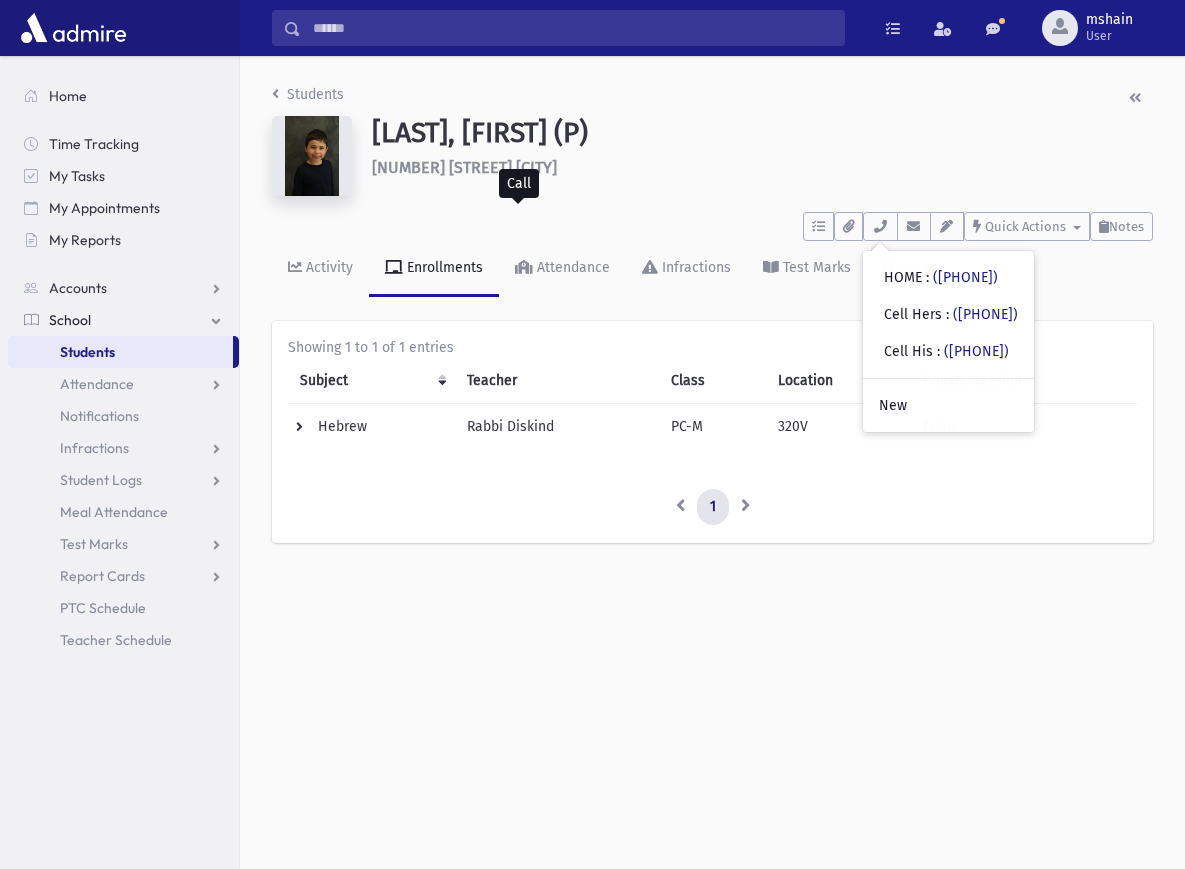 click on "To Do's
No open tasks
Show List
Documents
No documents
Show List
•
HOME
:  (908) 216-7993
•
Cell Hers
:  (908) 216-7993" at bounding box center (712, 222) 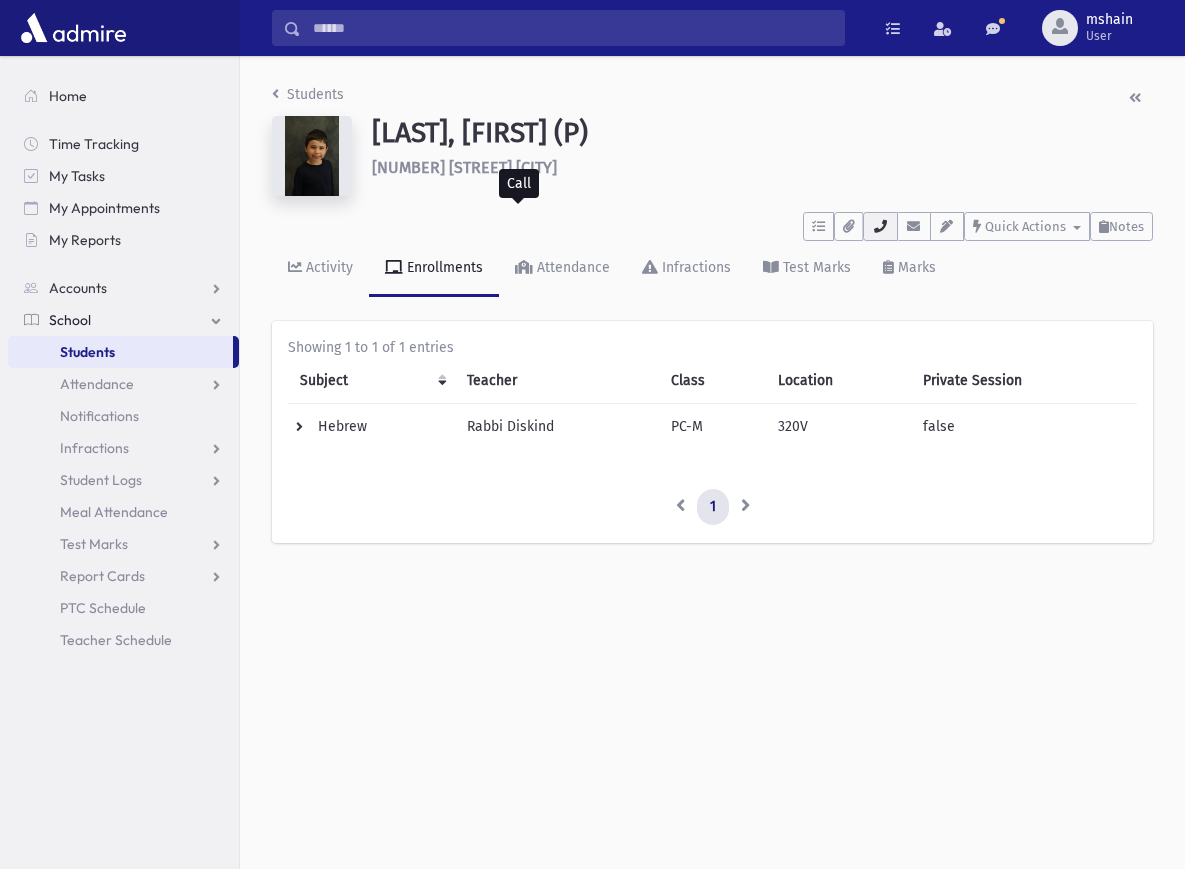click at bounding box center [880, 226] 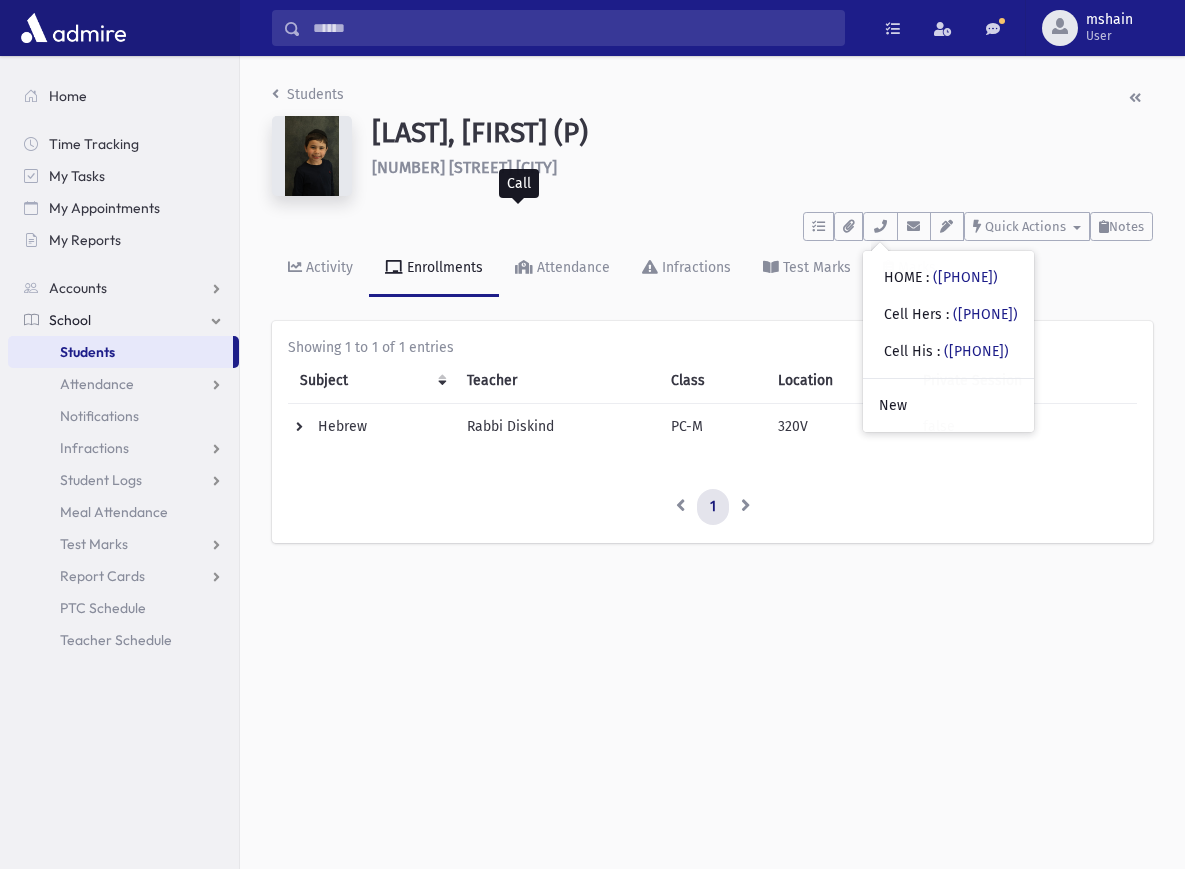 click on "To Do's
No open tasks
Show List
Documents
No documents
Show List
•
HOME
:  (908) 216-7993
•
Cell Hers
:  (908) 216-7993" at bounding box center [712, 222] 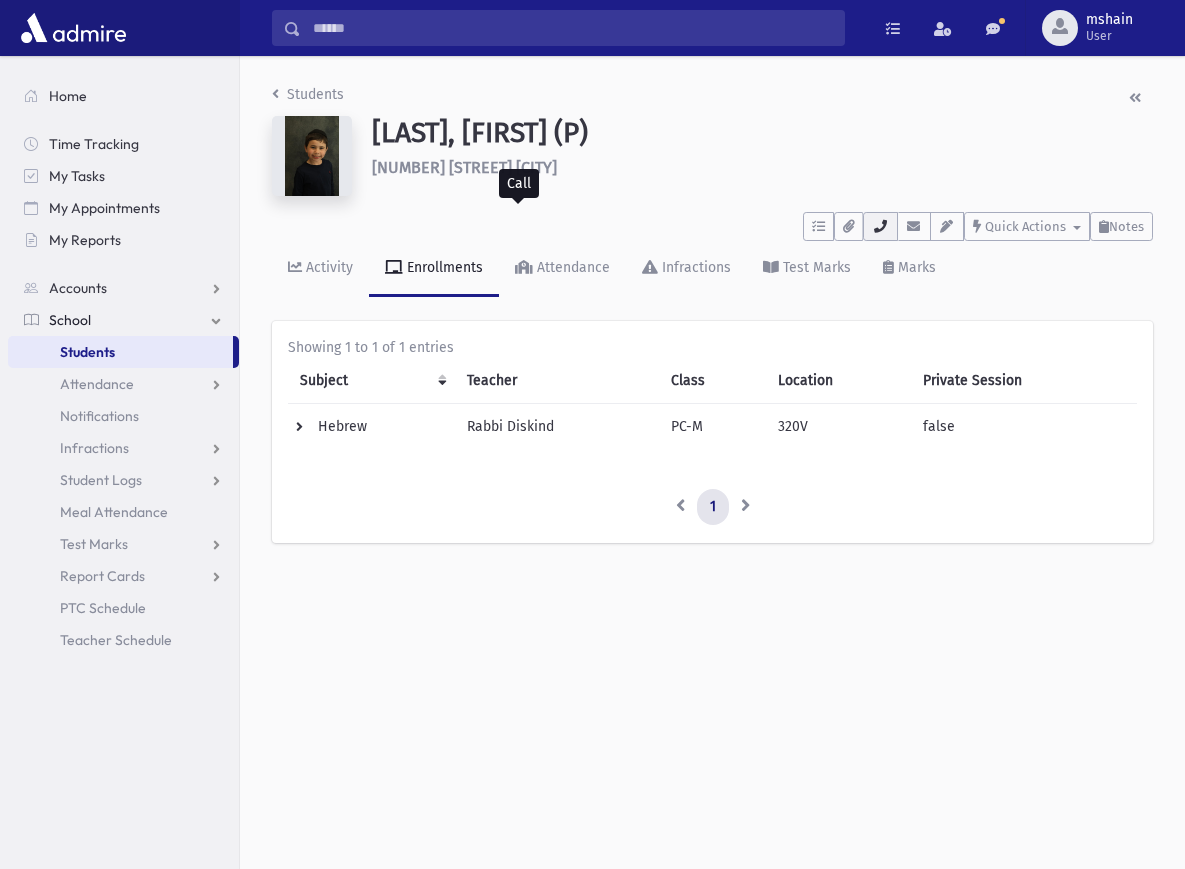 click at bounding box center (880, 226) 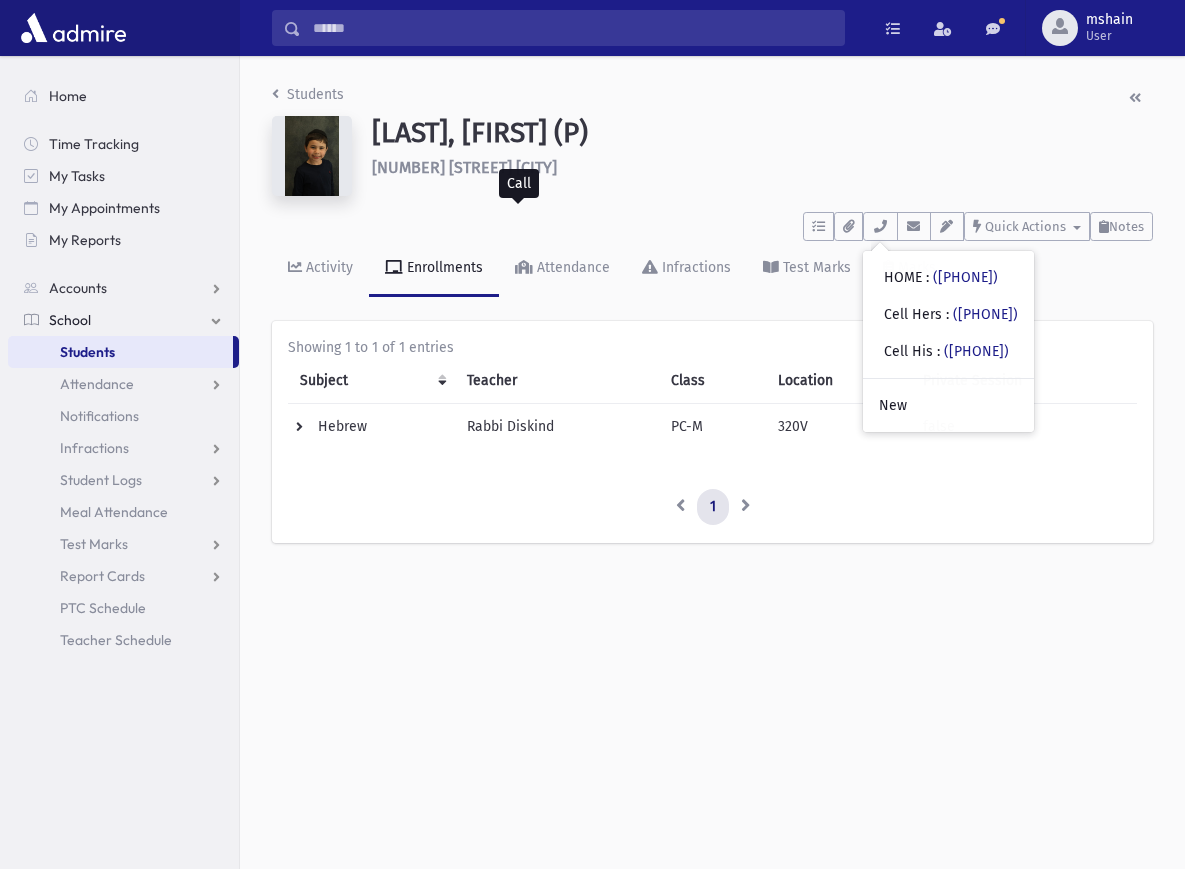 click on "Students
Goldberger, Yosef (P)
15 Payne Ave
Lakewood
****
To Do's
No open tasks
Show List
Documents
No documents" at bounding box center (712, 321) 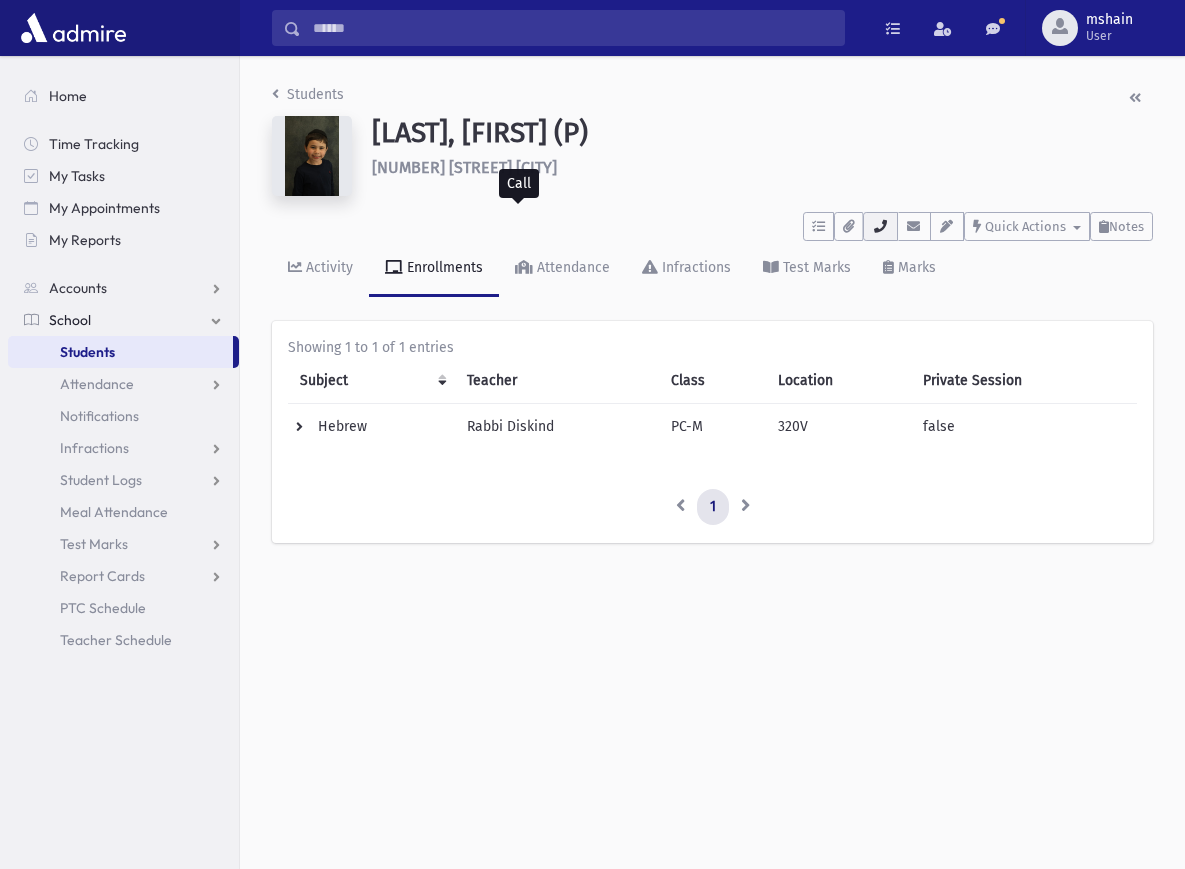 click at bounding box center (880, 226) 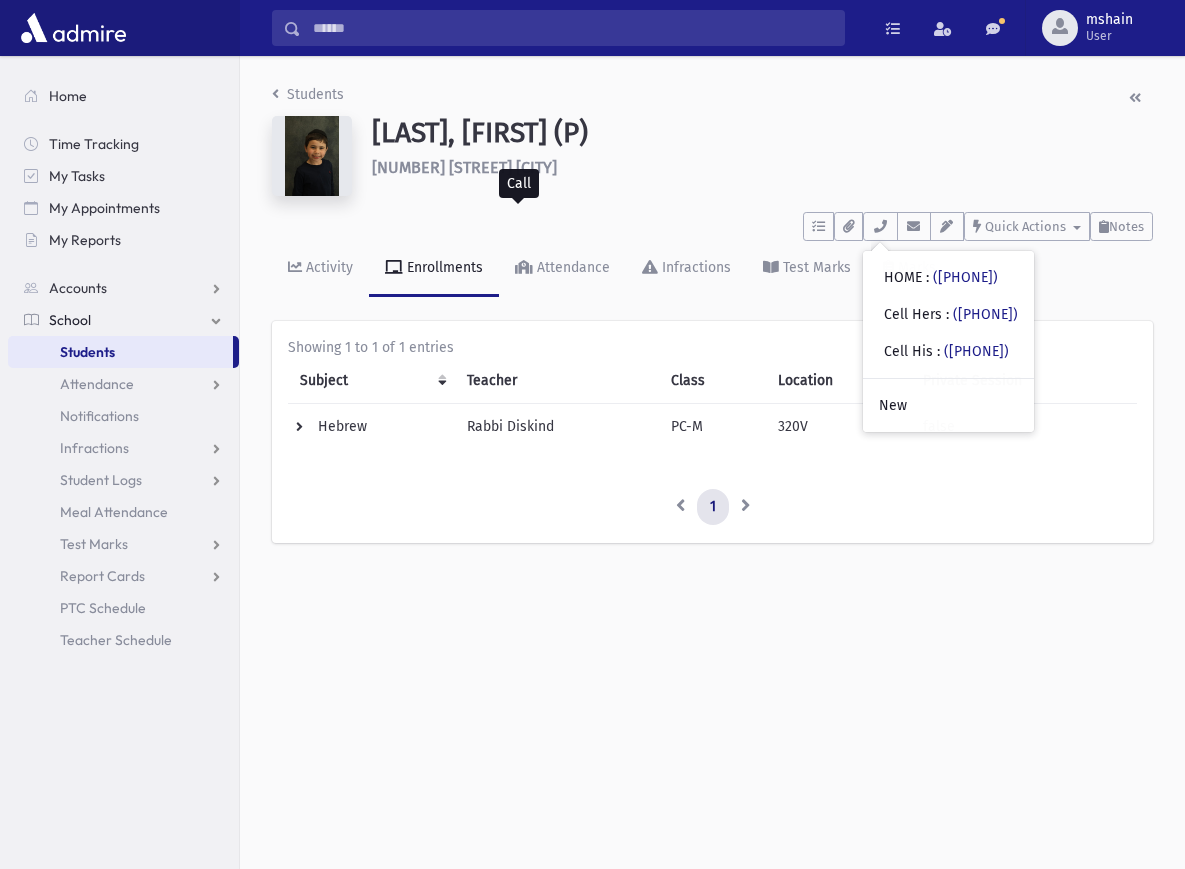 click on "Enrollments" at bounding box center [434, 269] 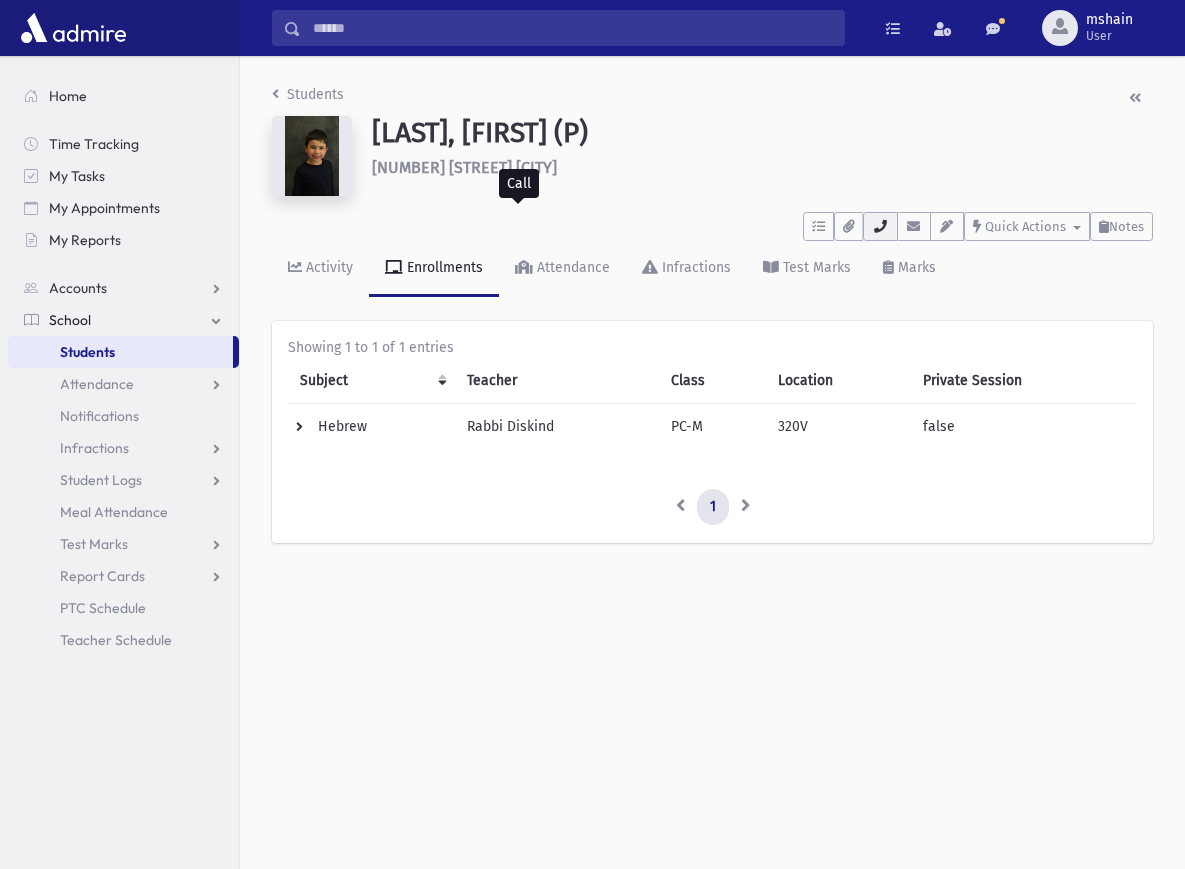 click at bounding box center (880, 226) 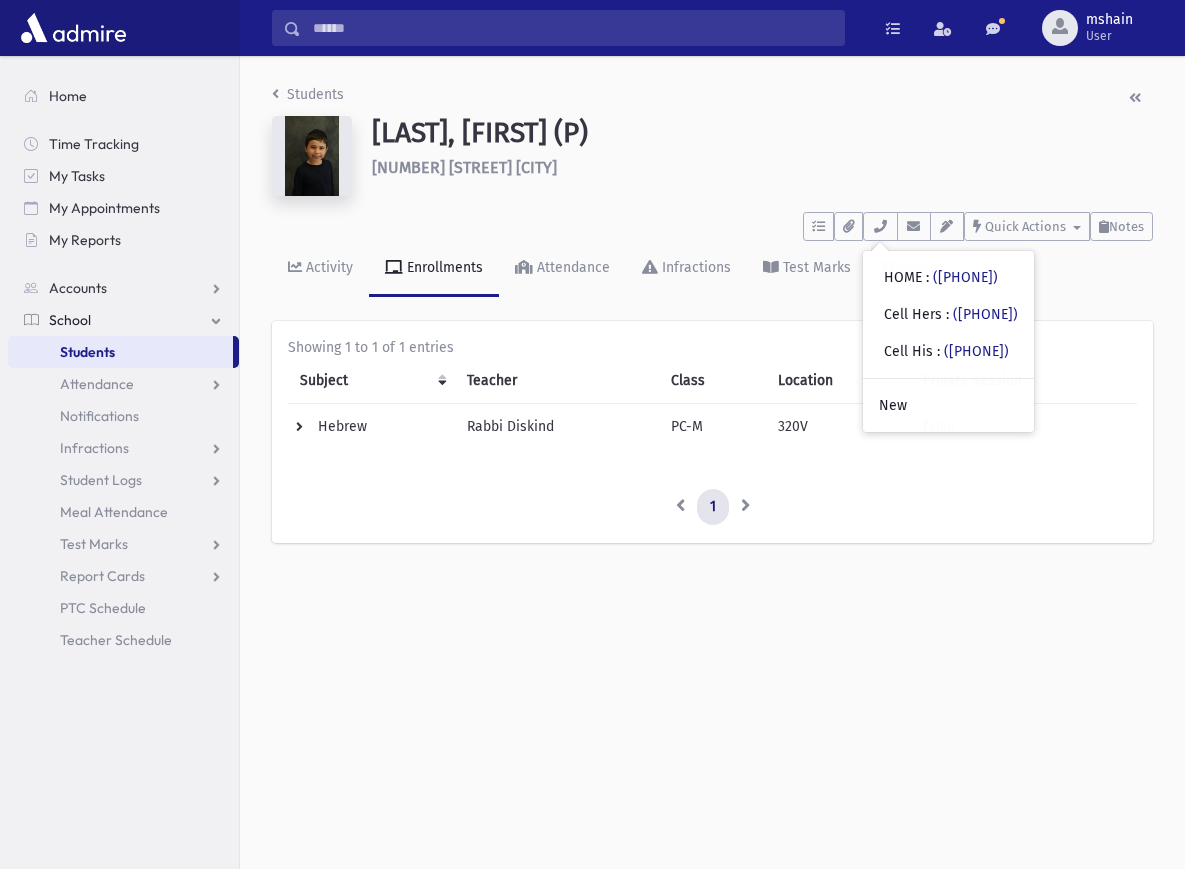 click on "Students
Goldberger, Yosef (P)
15 Payne Ave
Lakewood
****
To Do's
No open tasks
Show List
Documents
No documents" at bounding box center [712, 321] 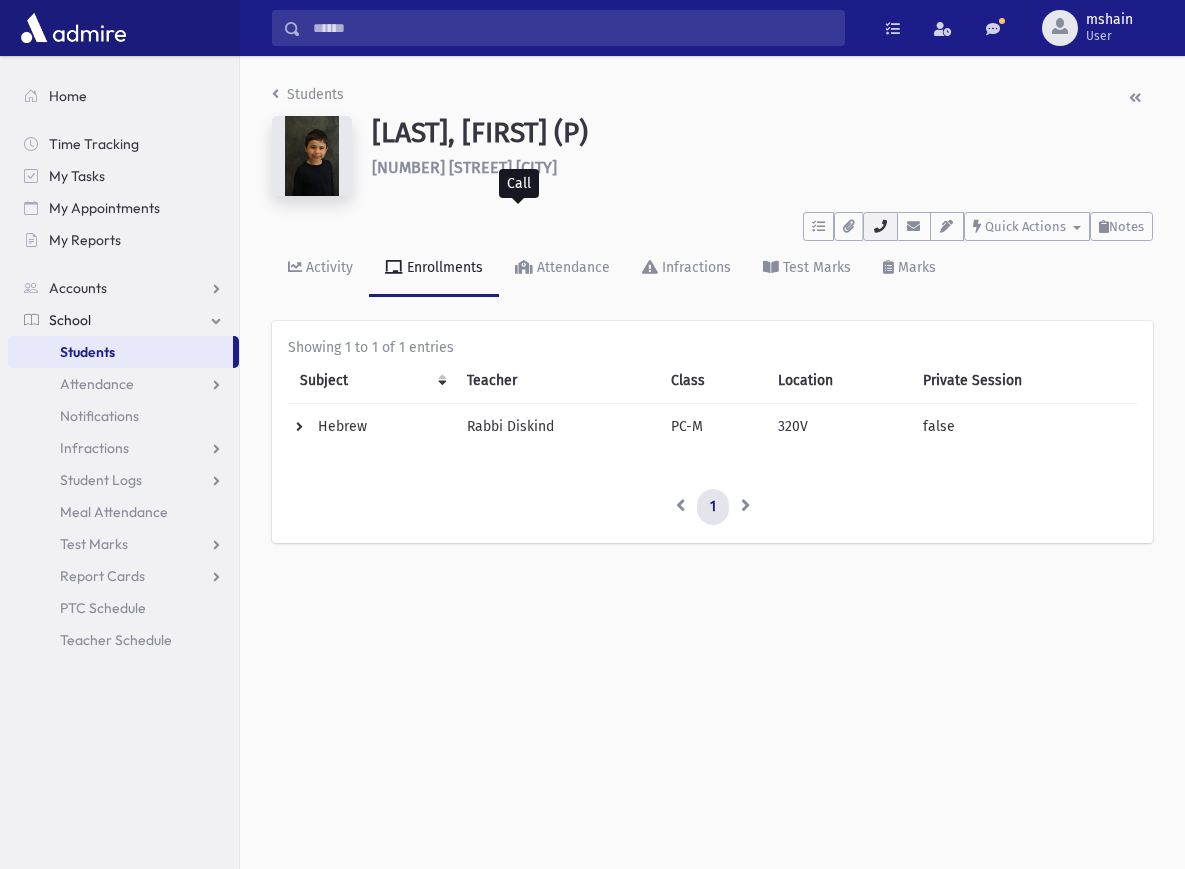 click at bounding box center [880, 226] 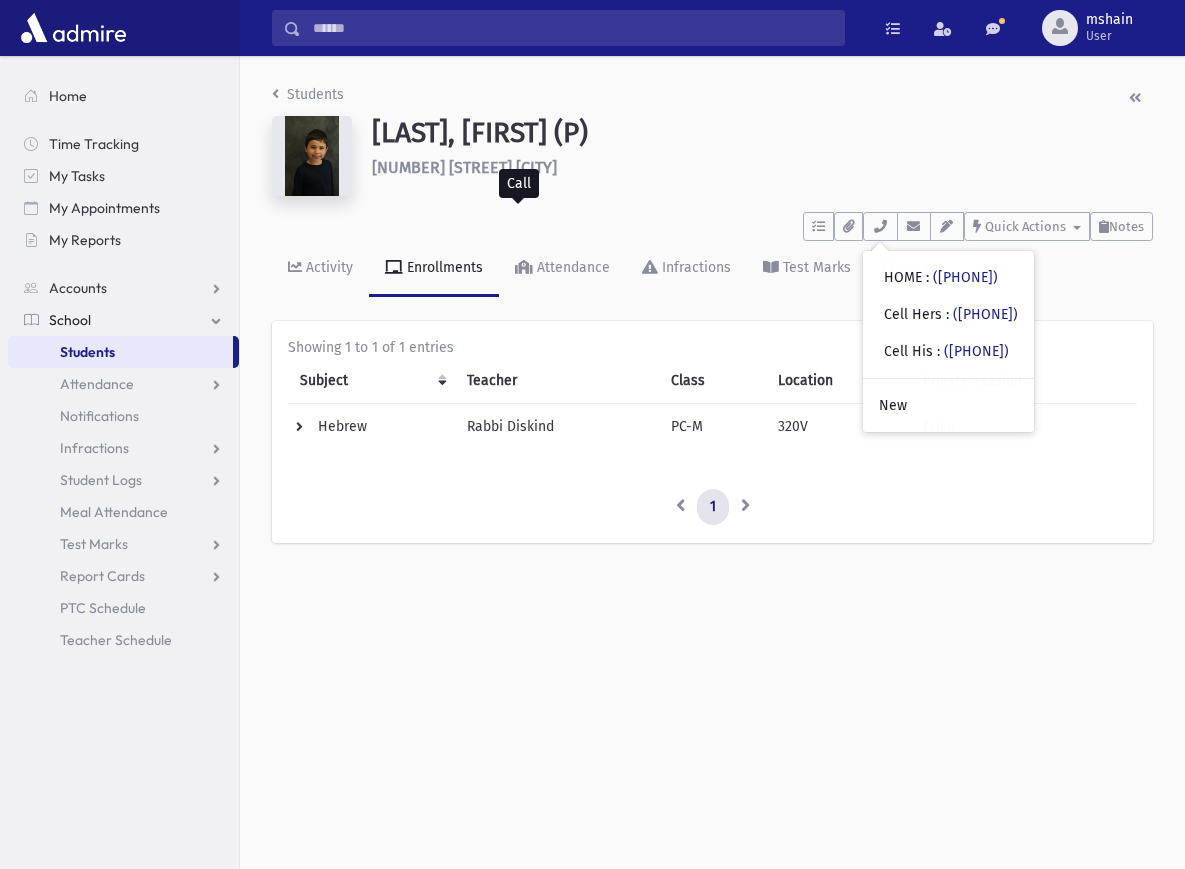 click on "Enrollments" at bounding box center (434, 269) 